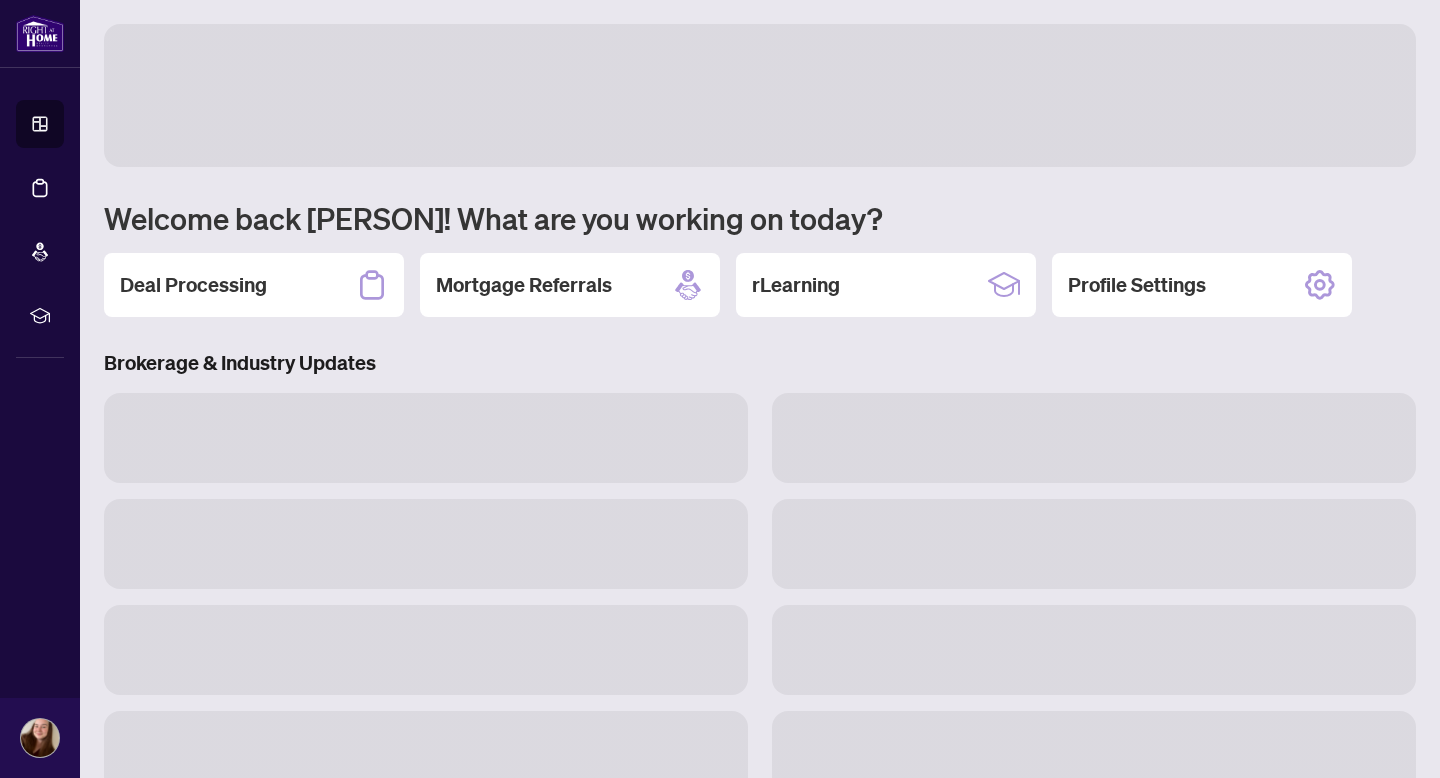 scroll, scrollTop: 0, scrollLeft: 0, axis: both 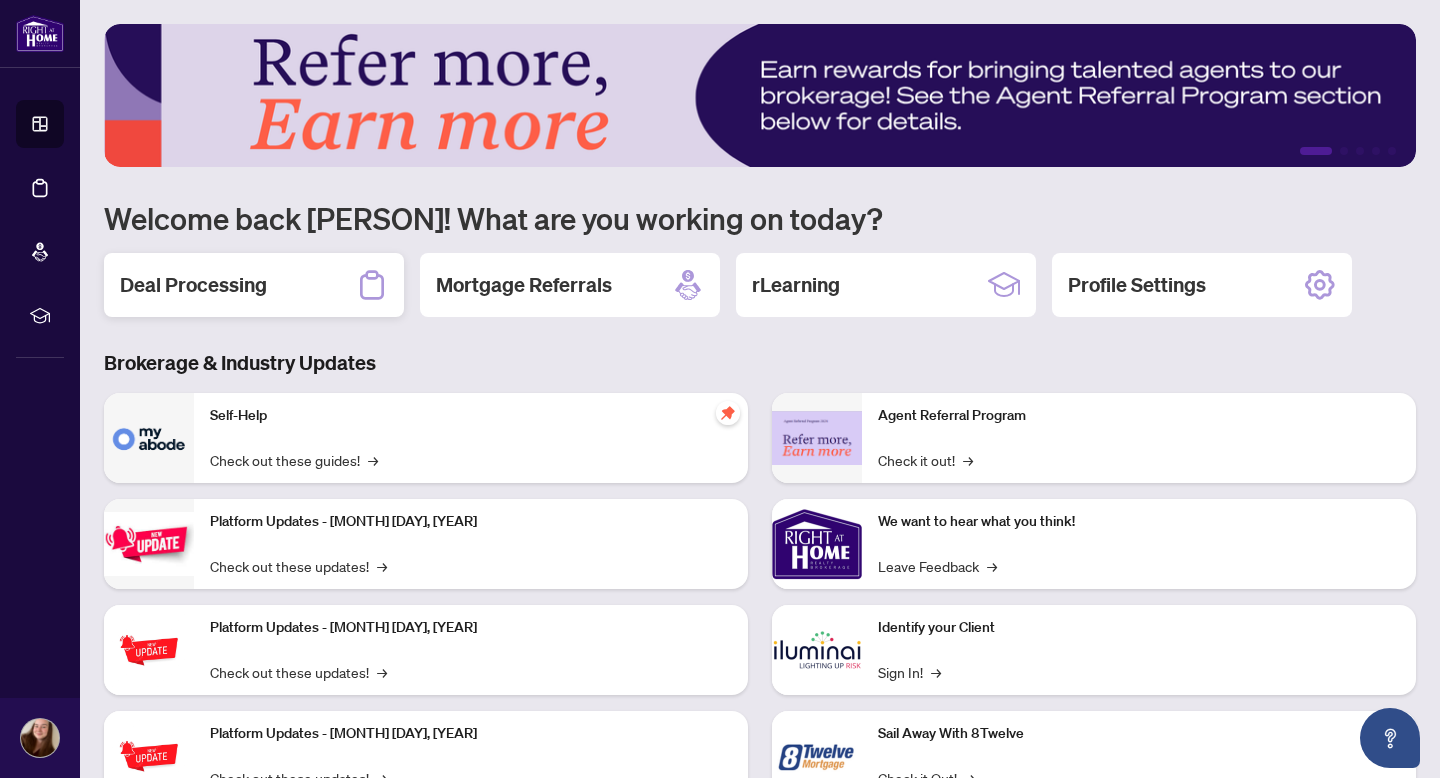 click on "Deal Processing" at bounding box center (193, 285) 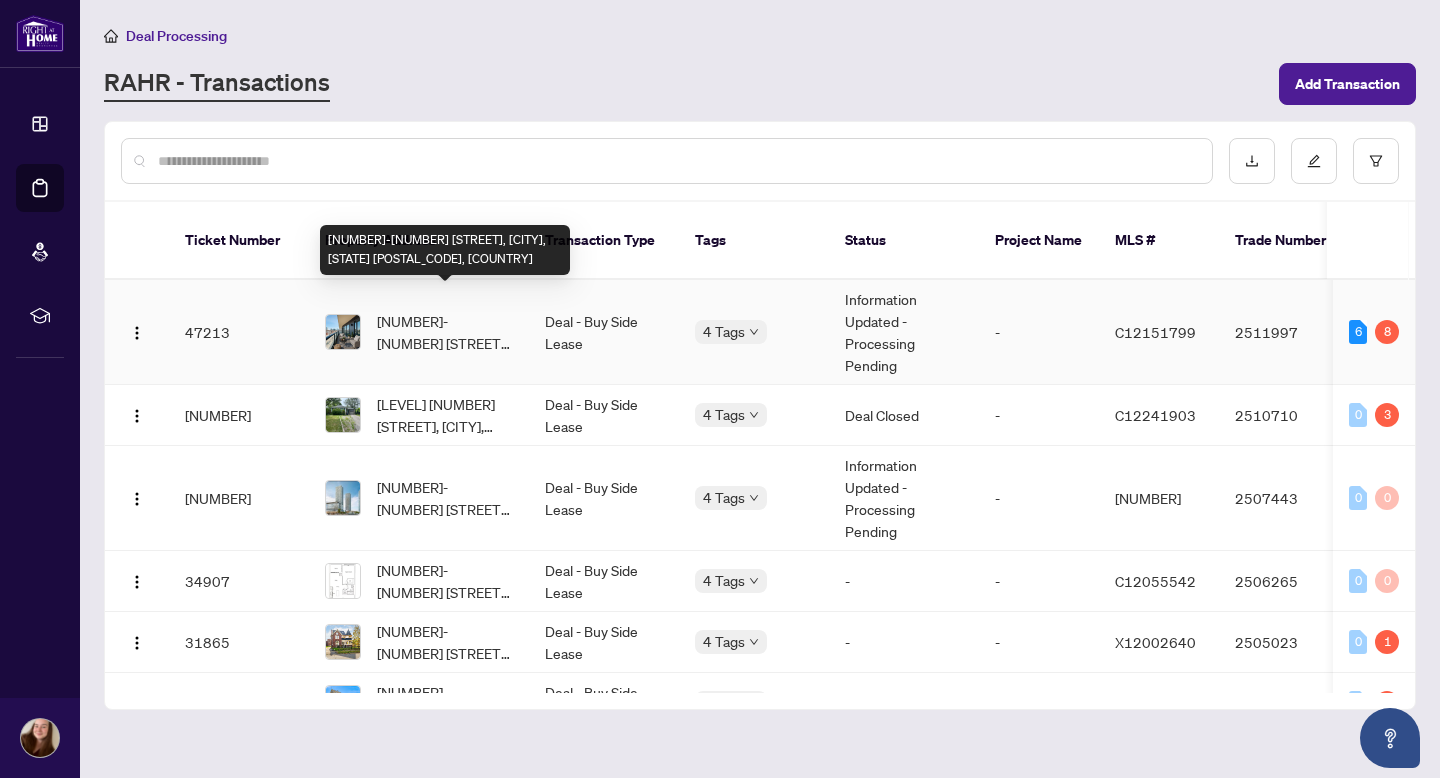 click on "[NUMBER] [STREET], [CITY], [STATE] [POSTAL_CODE], [COUNTRY]" at bounding box center (445, 332) 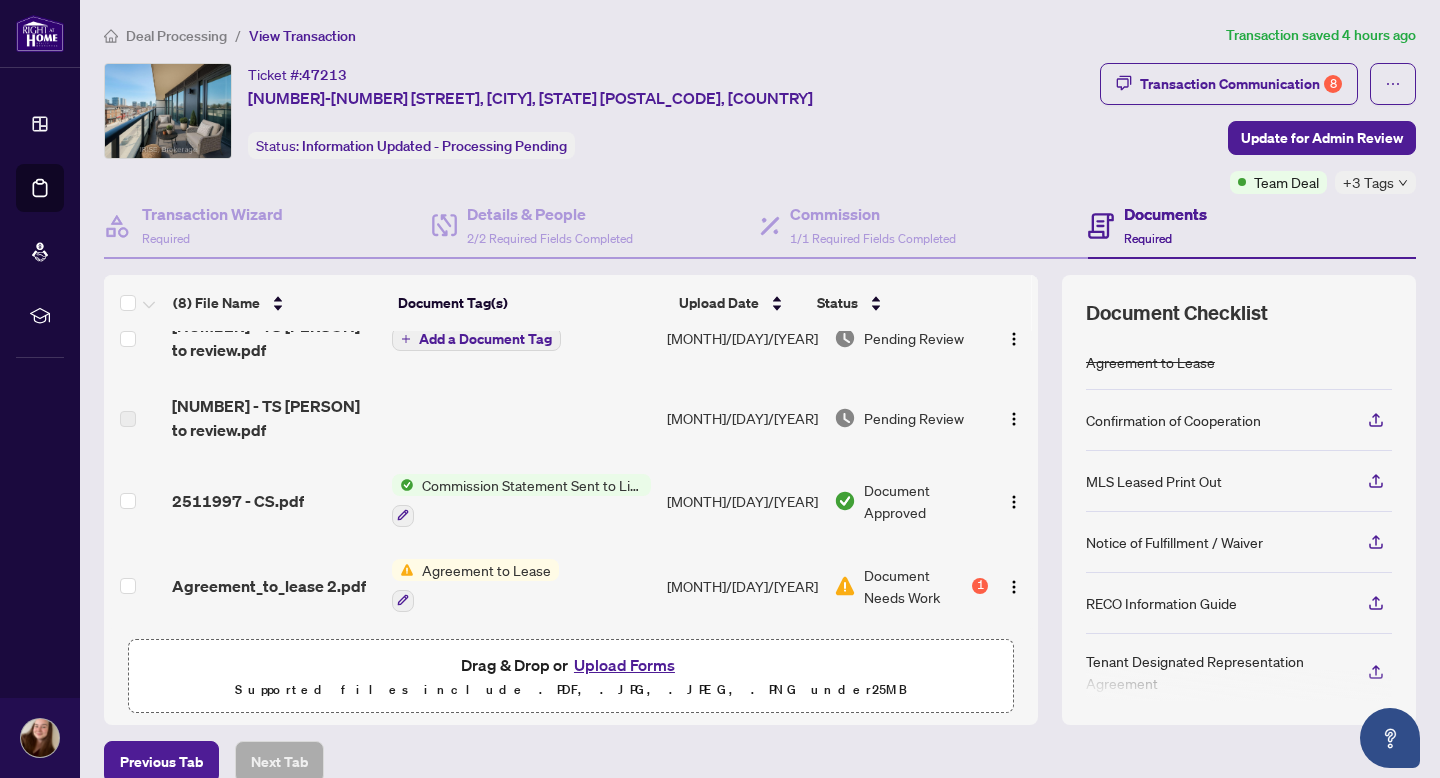 scroll, scrollTop: 350, scrollLeft: 0, axis: vertical 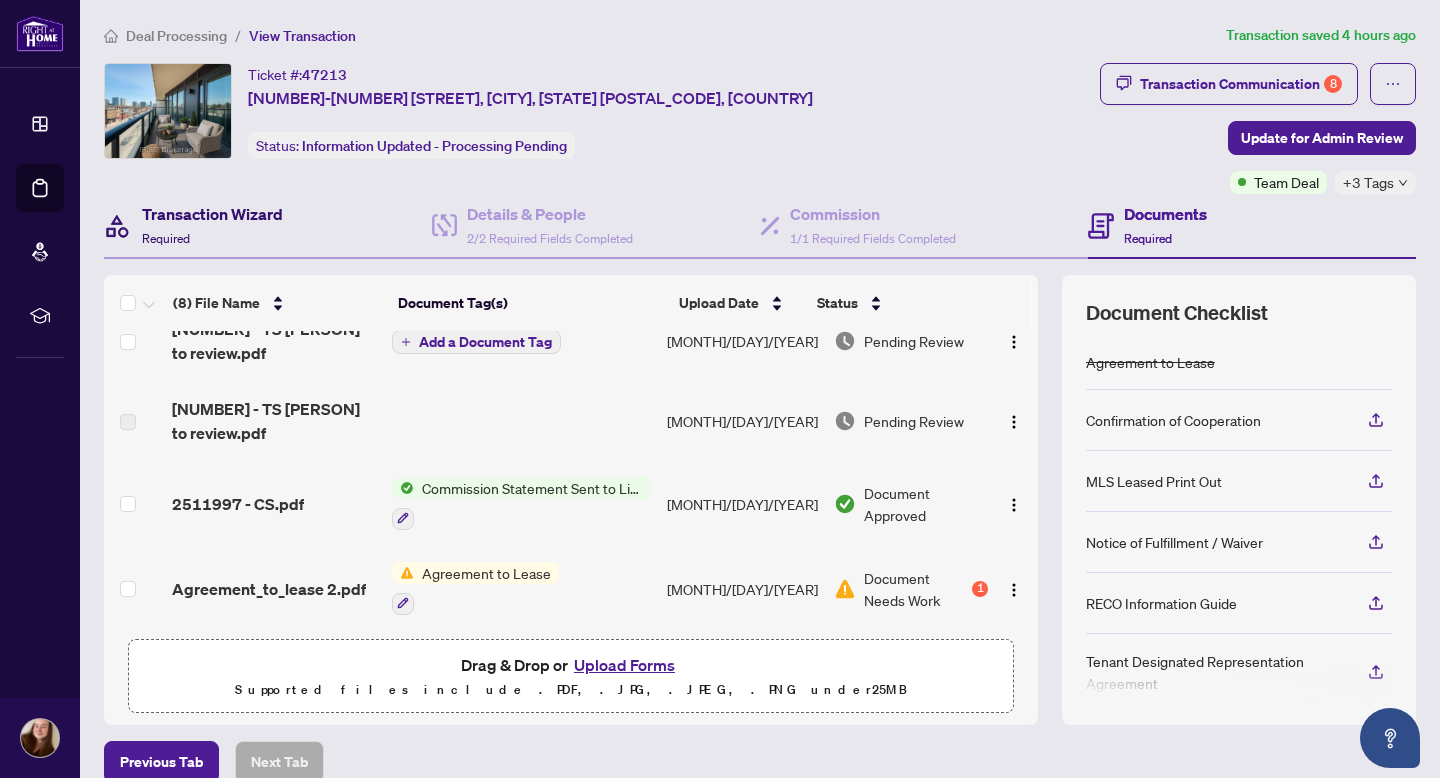 click on "Transaction Wizard Required" at bounding box center [212, 225] 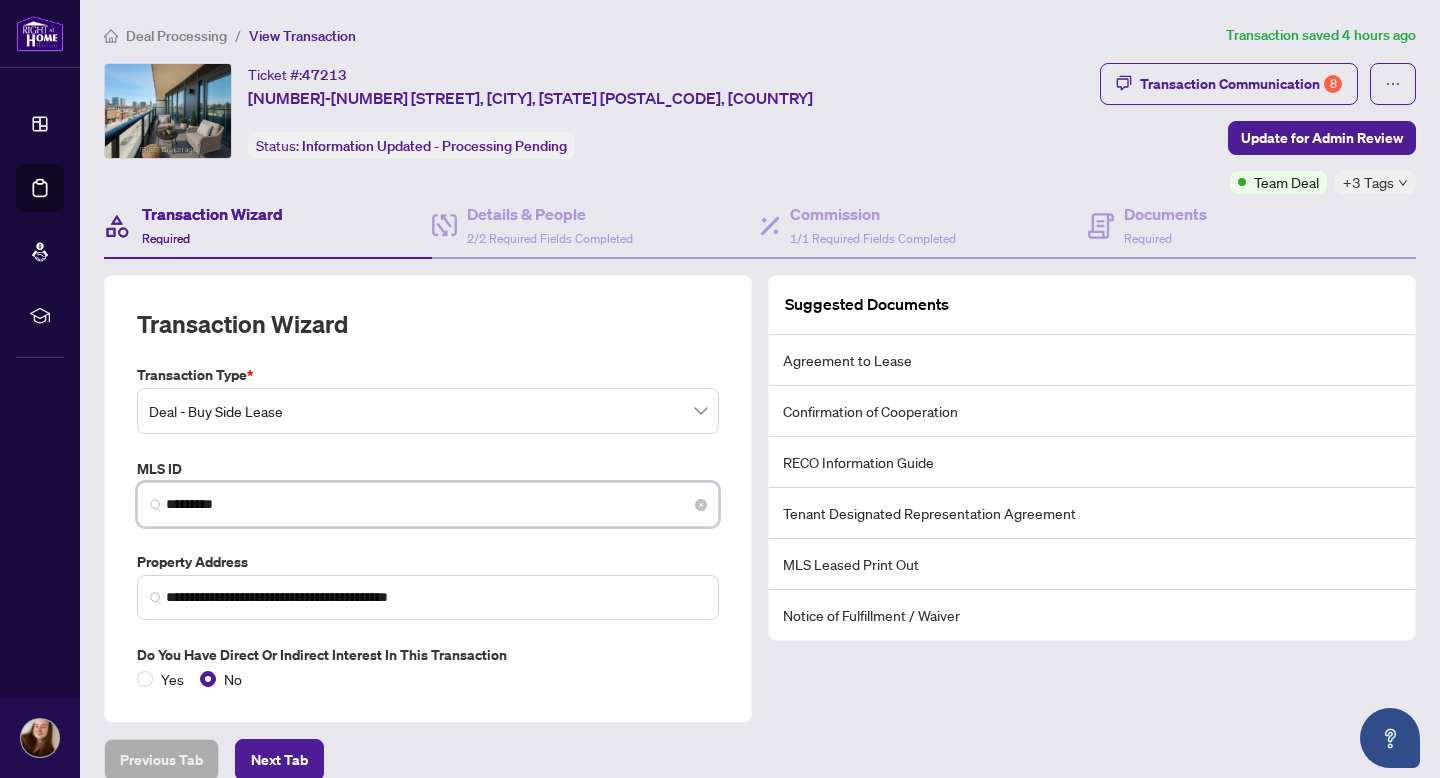 click on "*********" at bounding box center (436, 504) 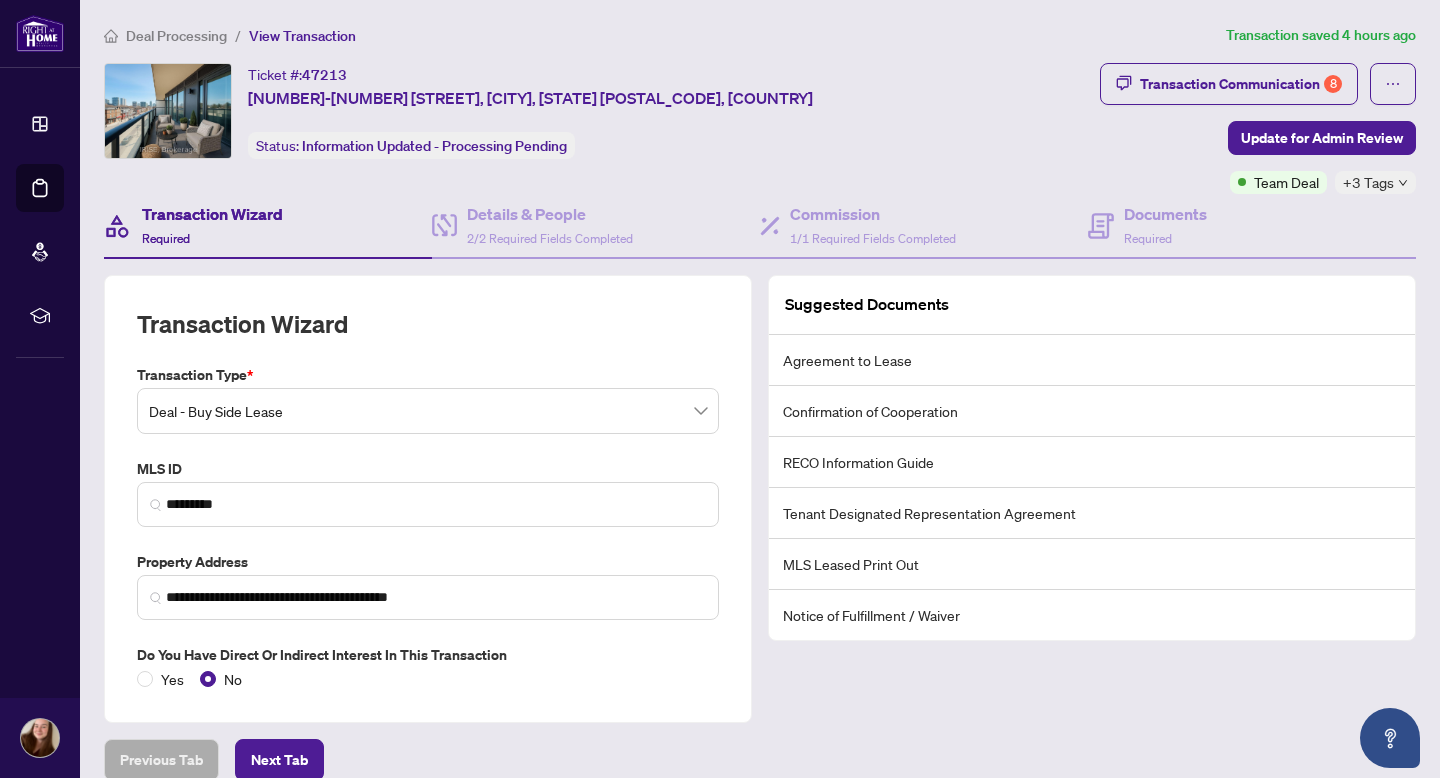 click on "Transaction Wizard Required" at bounding box center [268, 226] 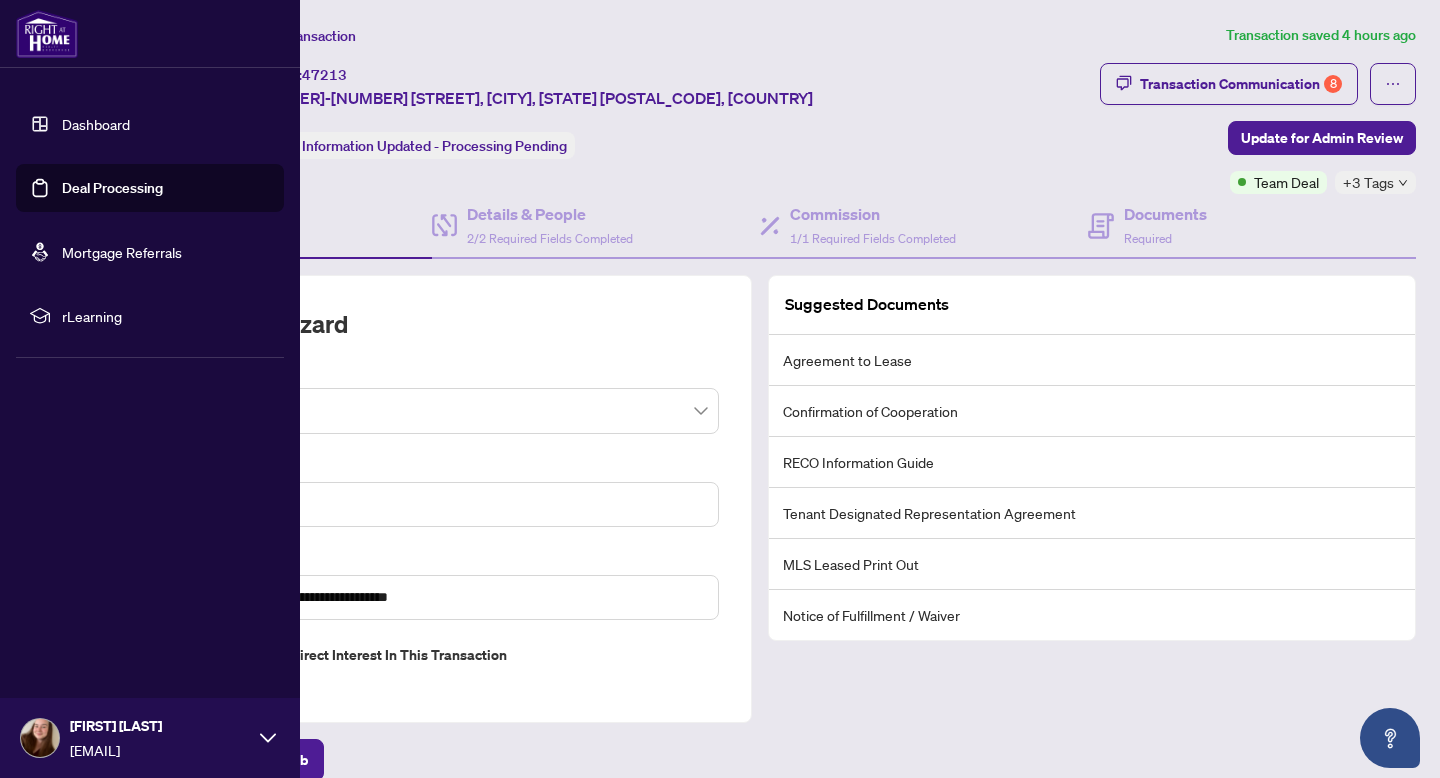 click at bounding box center [47, 34] 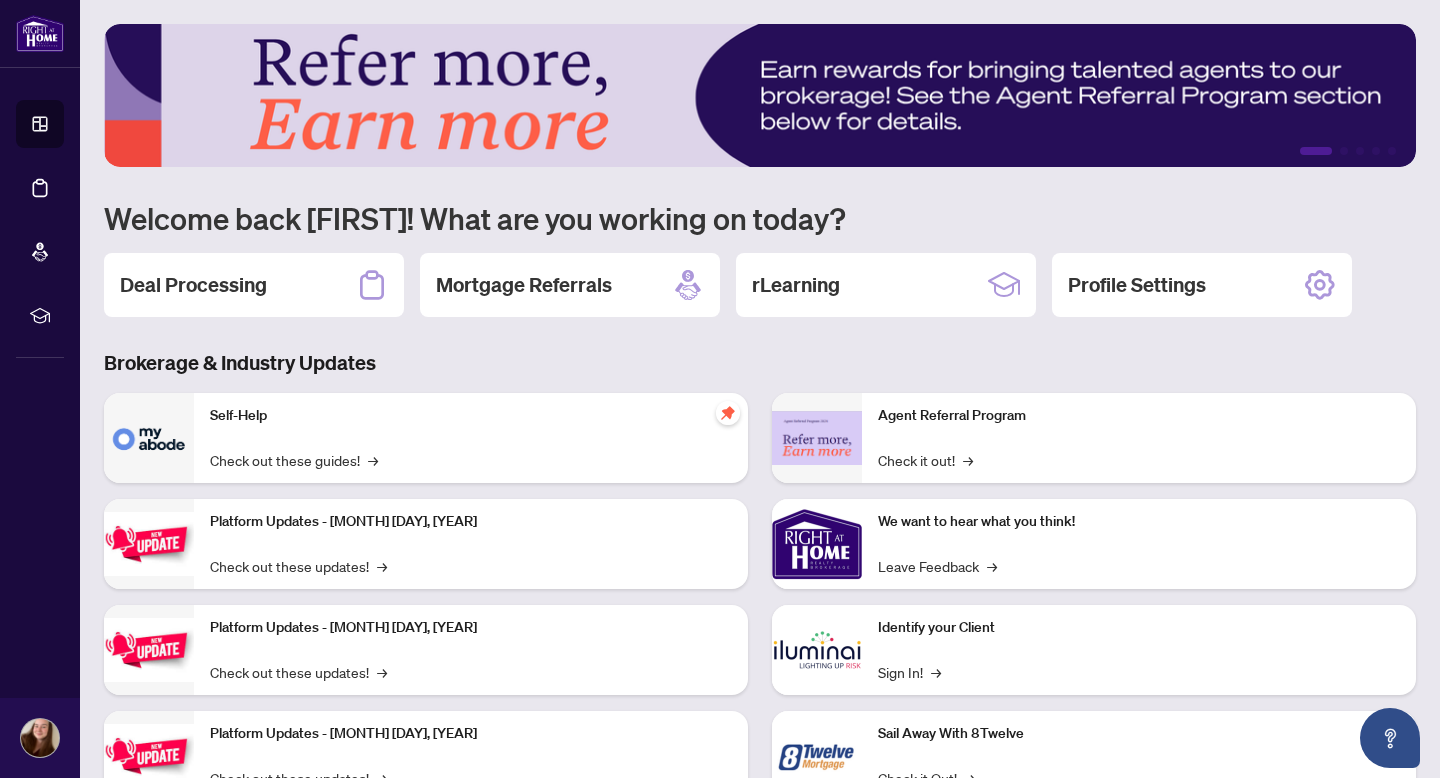 scroll, scrollTop: 0, scrollLeft: 0, axis: both 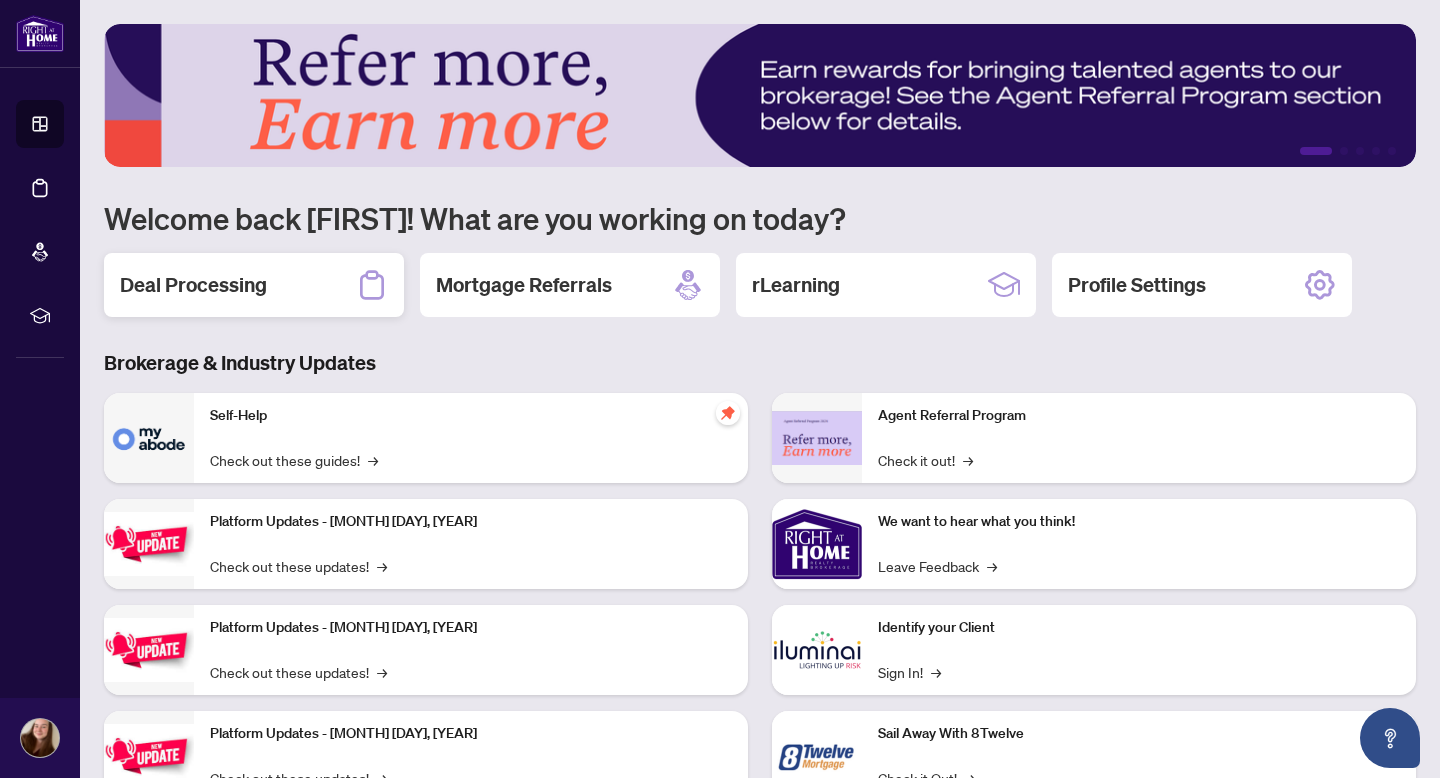 click on "Deal Processing" at bounding box center [193, 285] 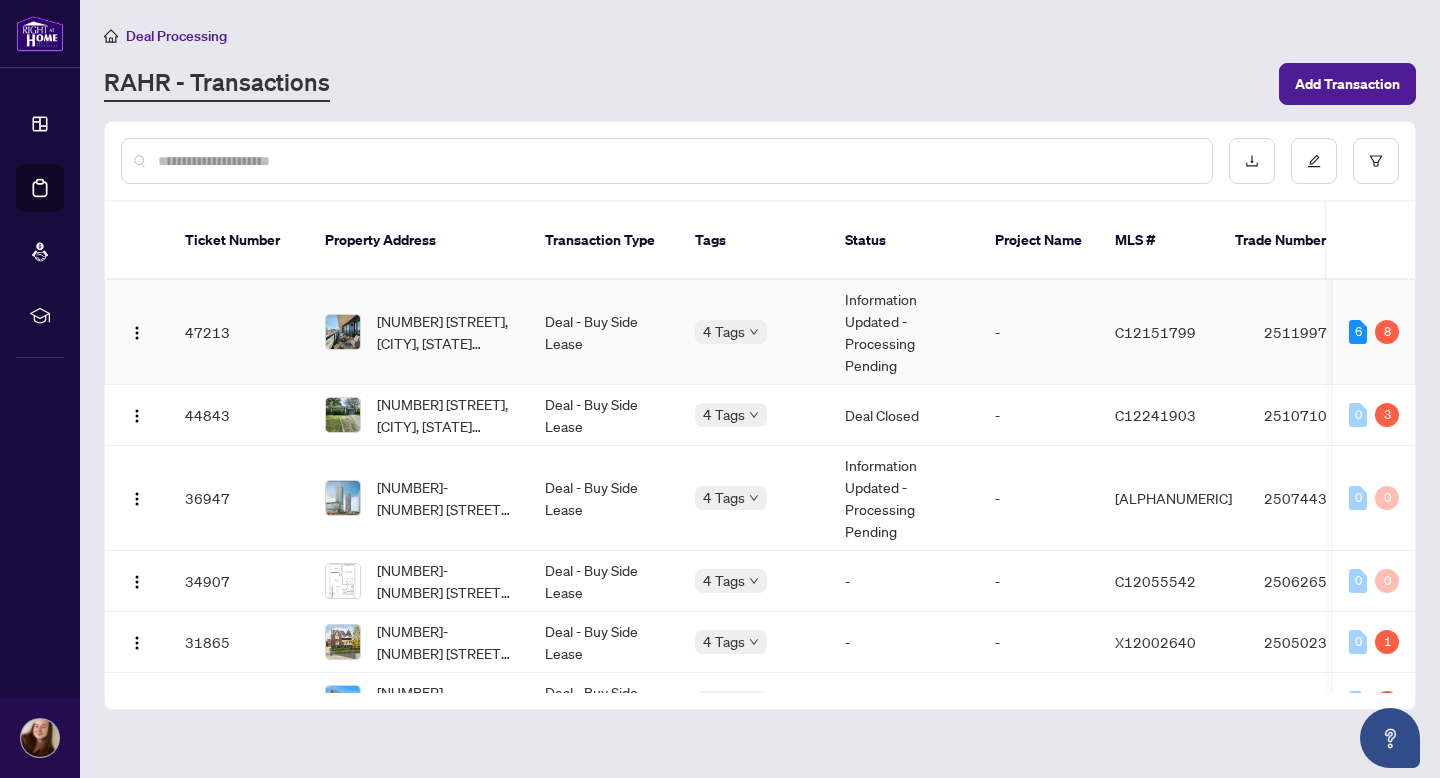 click on "[NUMBER] [STREET], [CITY], [STATE] [POSTAL_CODE], [COUNTRY]" at bounding box center (445, 332) 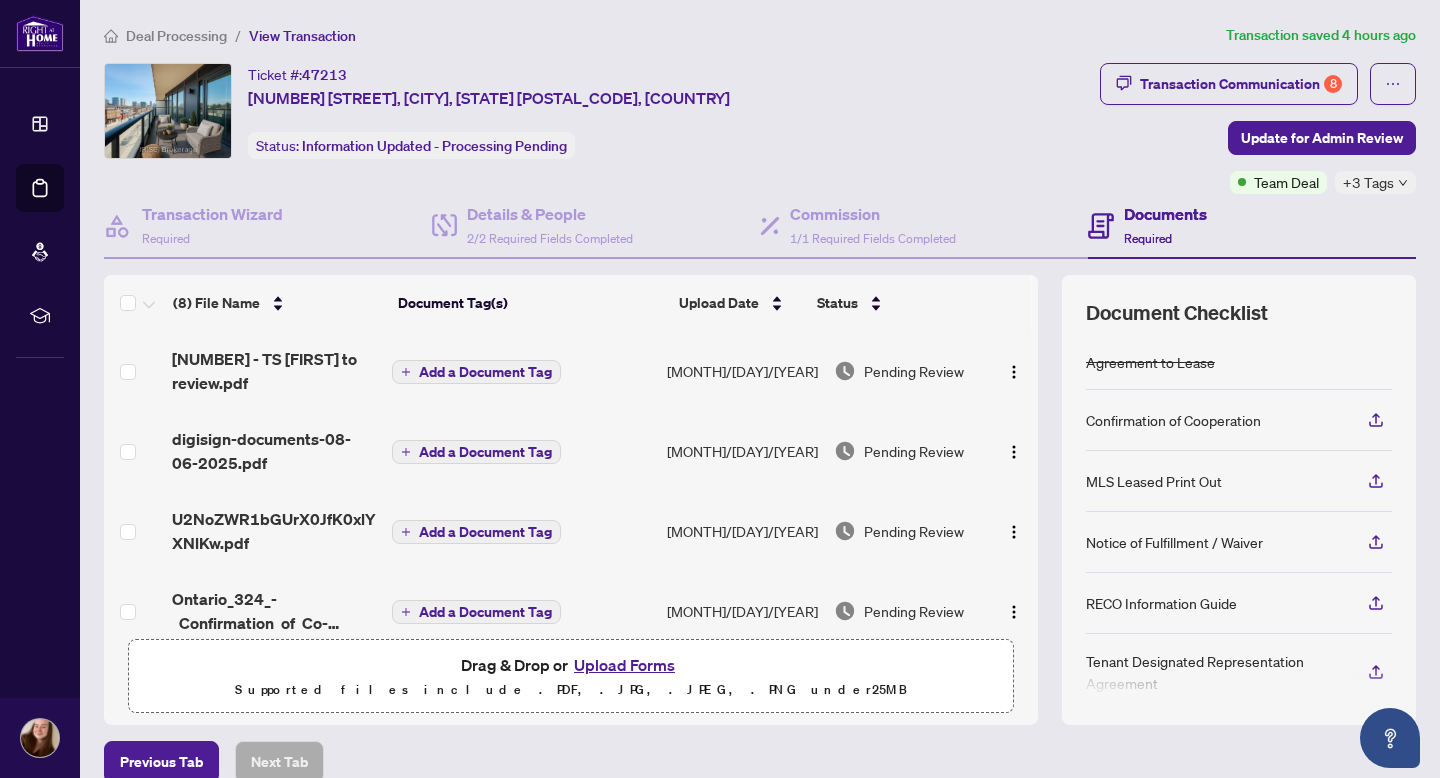 click on "Upload Forms" at bounding box center [624, 665] 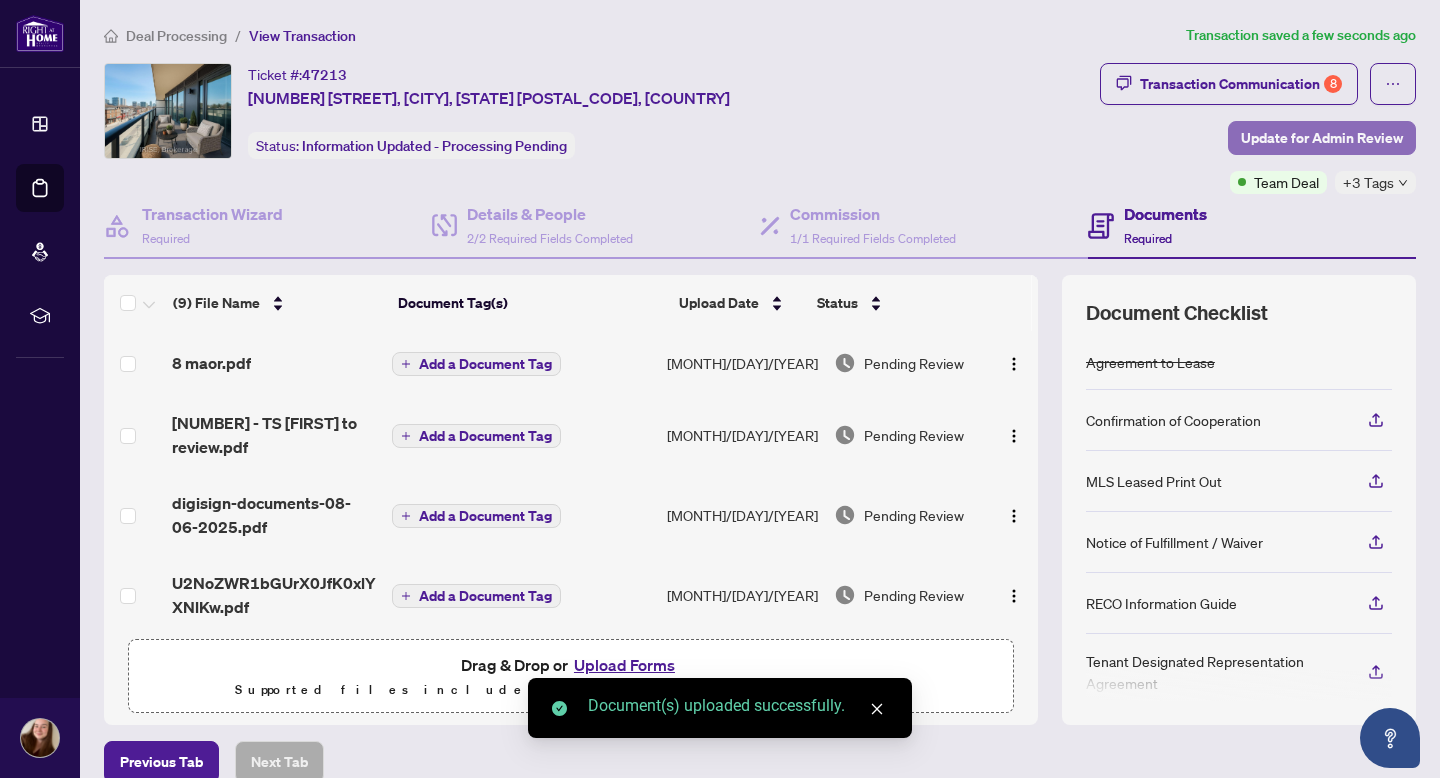 click on "Update for Admin Review" at bounding box center [1322, 138] 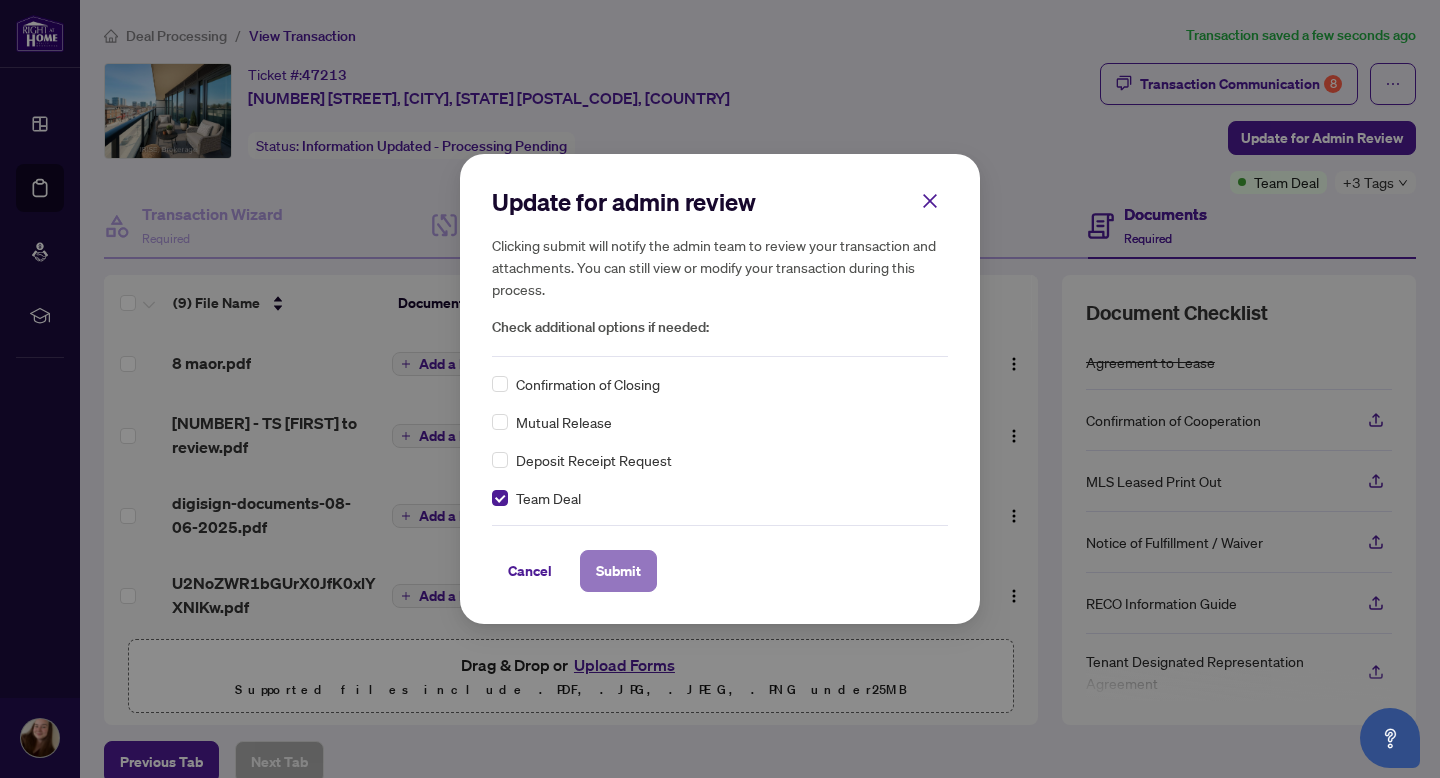 click on "Submit" at bounding box center (618, 571) 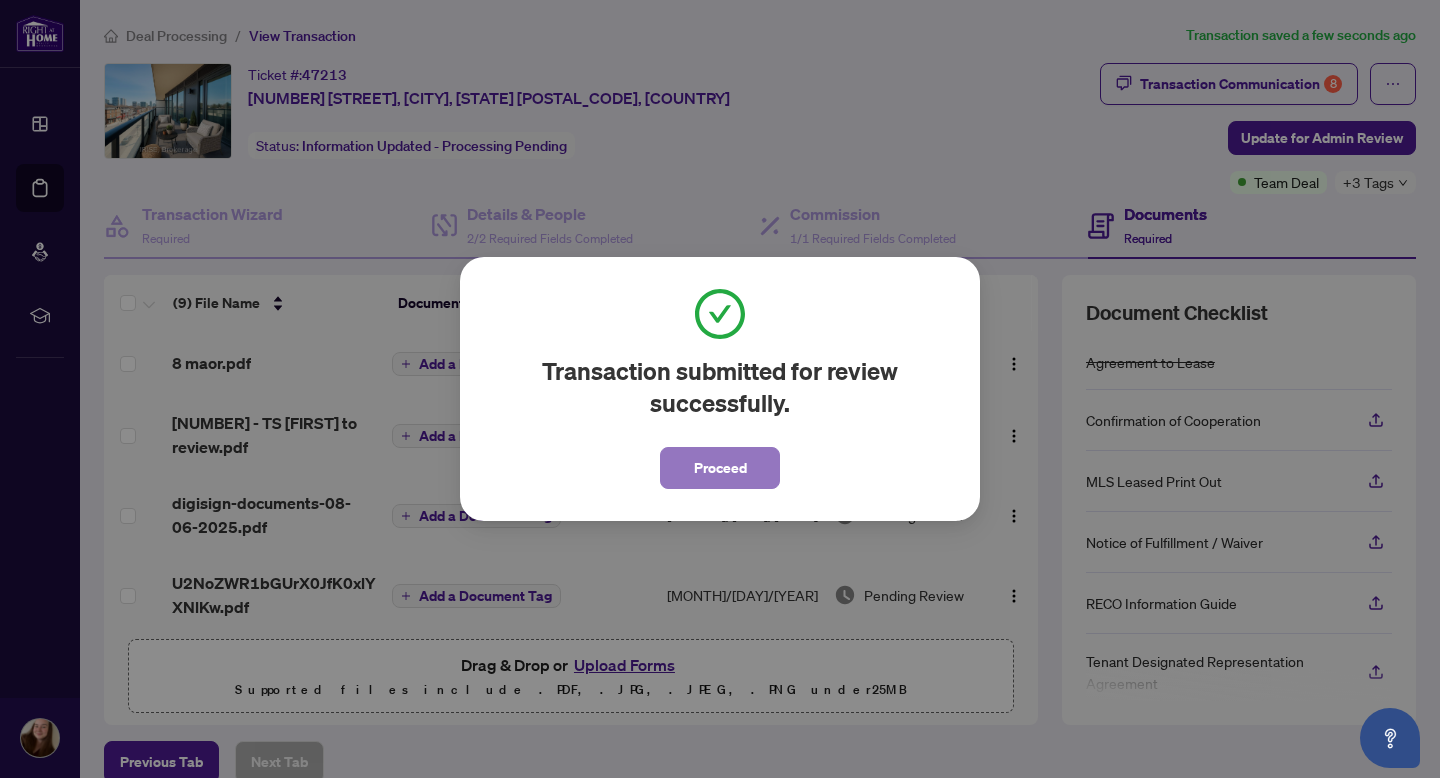 click on "Proceed" at bounding box center (720, 468) 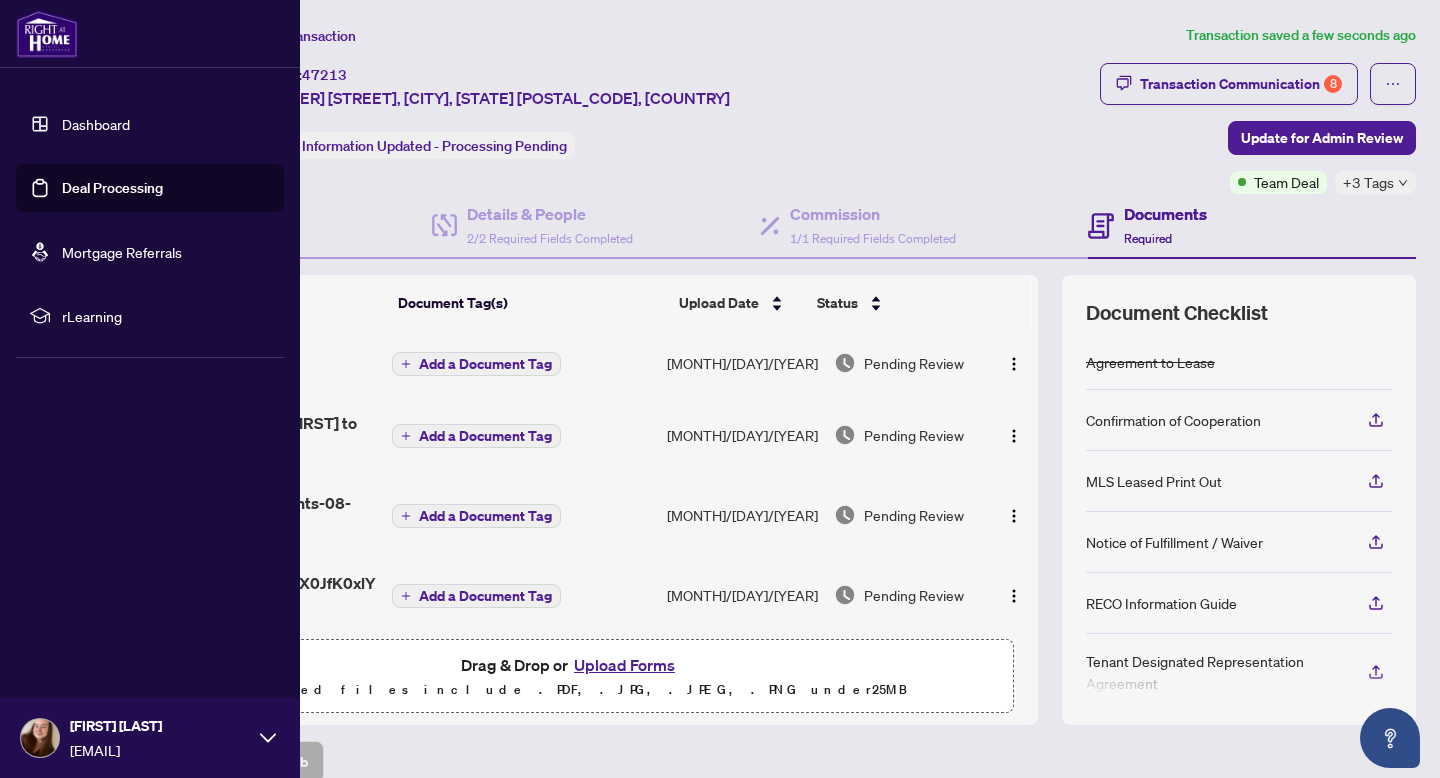 click at bounding box center [47, 34] 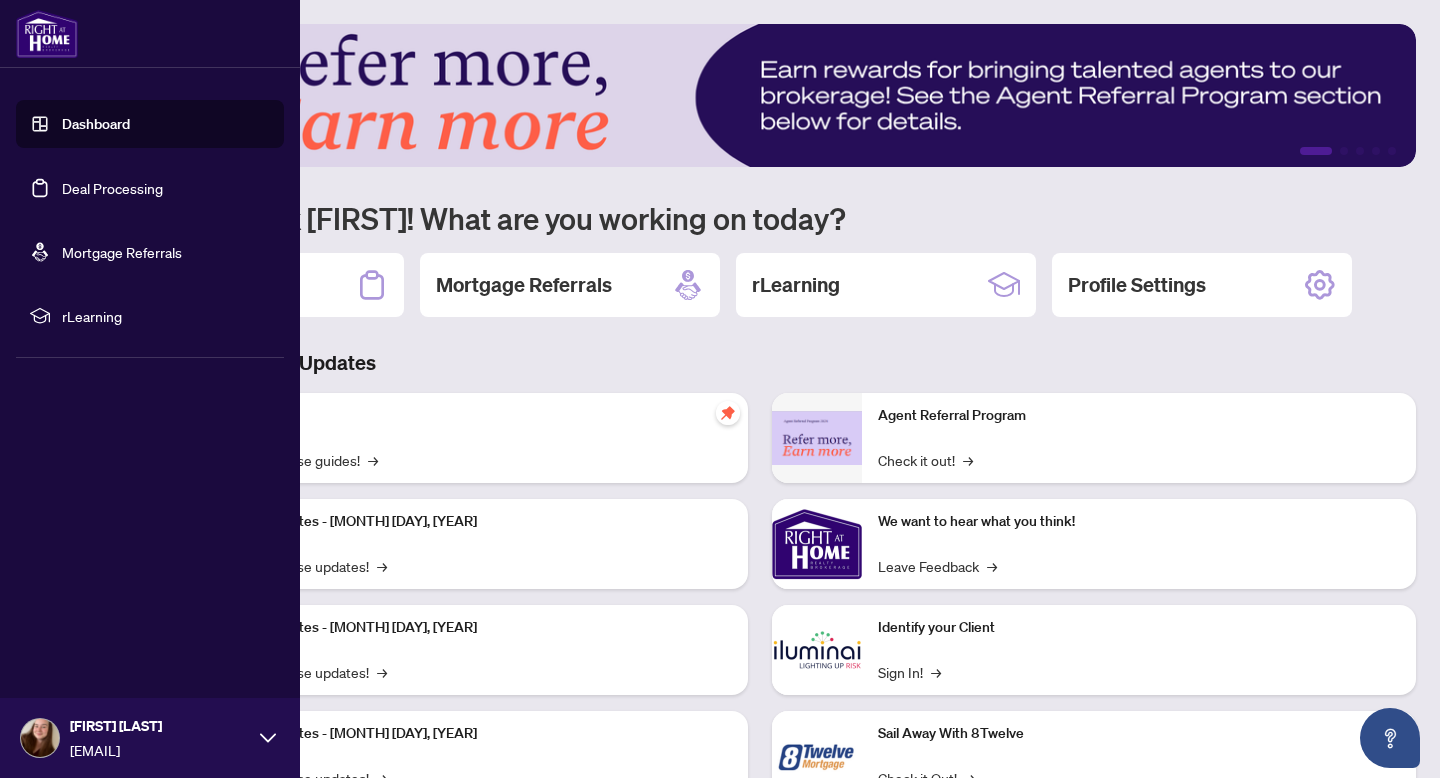 click on "[FIRST] [LAST] [EMAIL]" at bounding box center (150, 738) 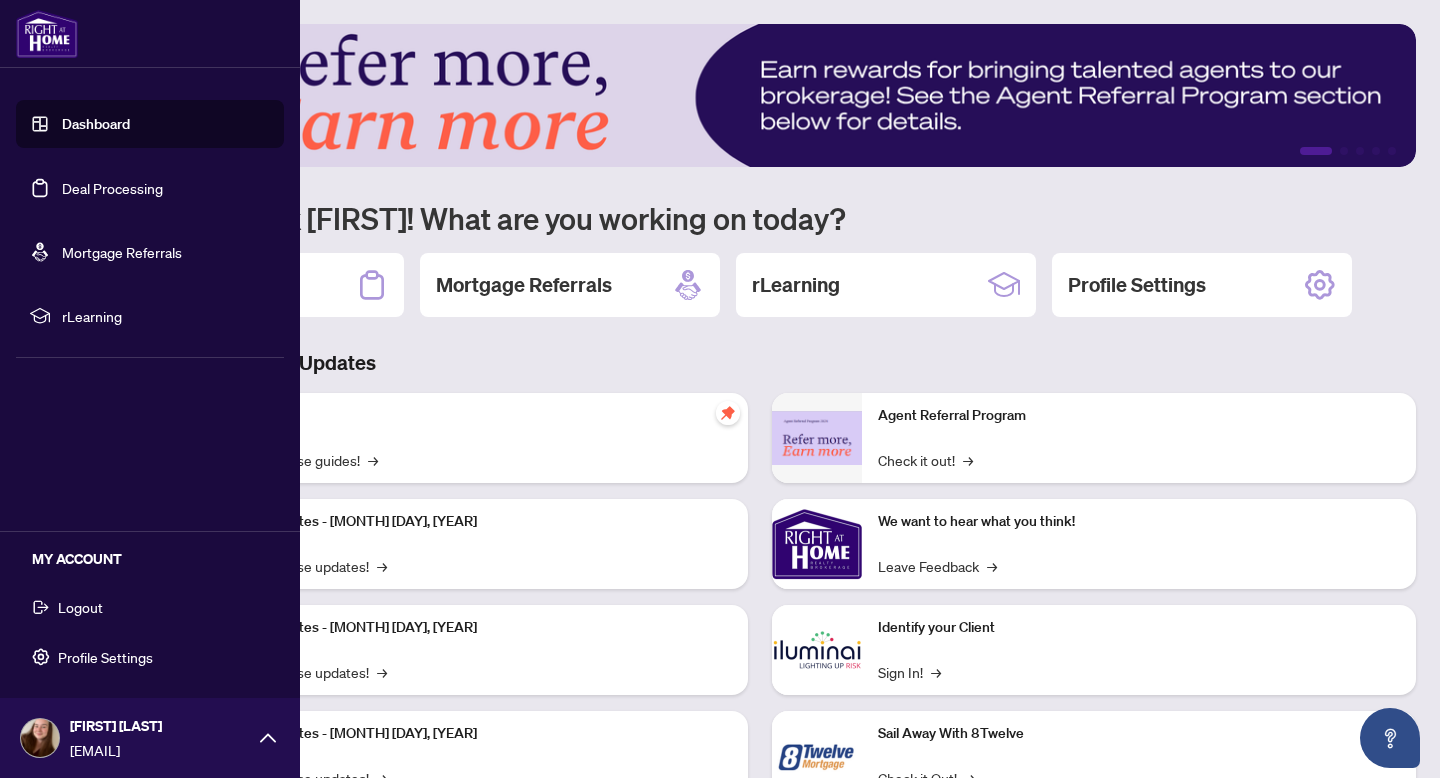 click on "Logout" at bounding box center (150, 607) 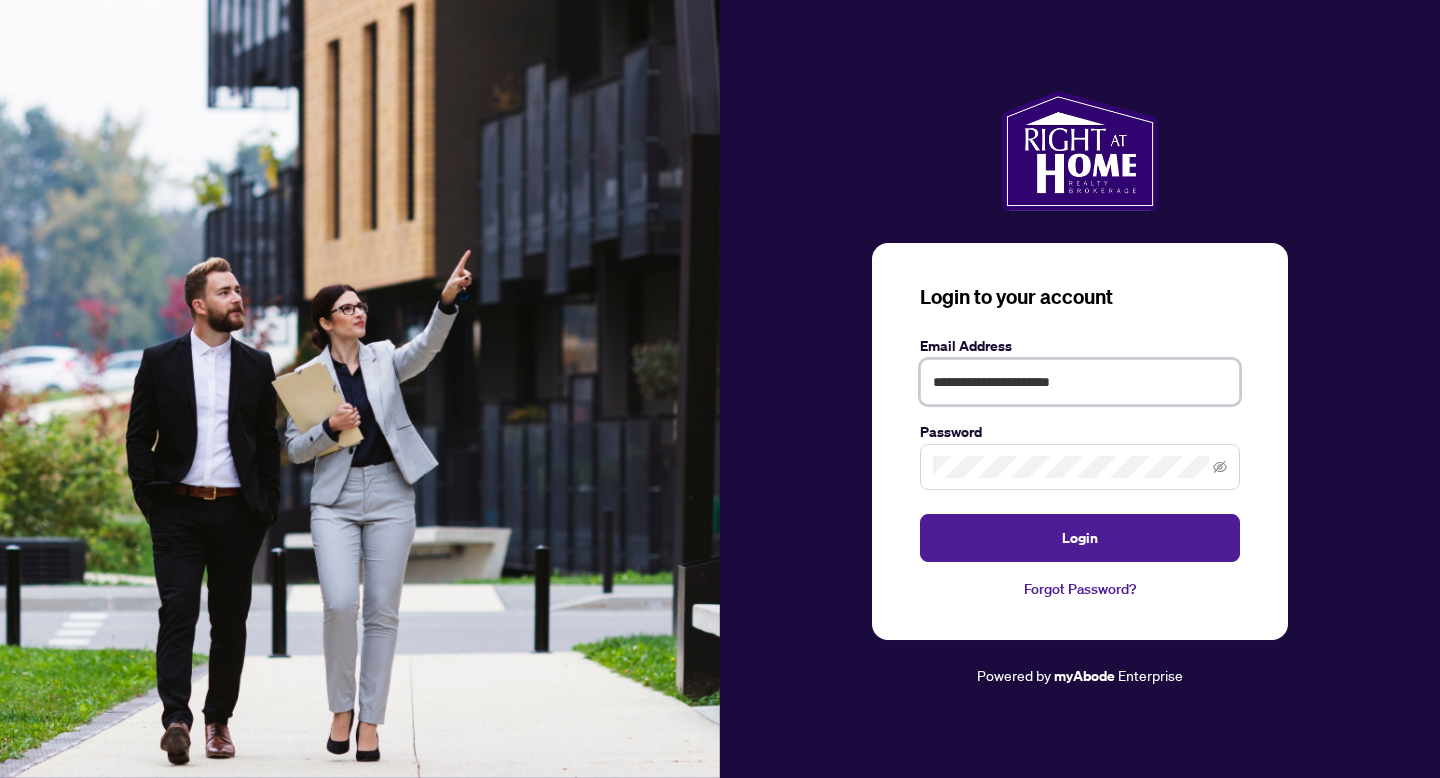 click on "**********" at bounding box center (1080, 382) 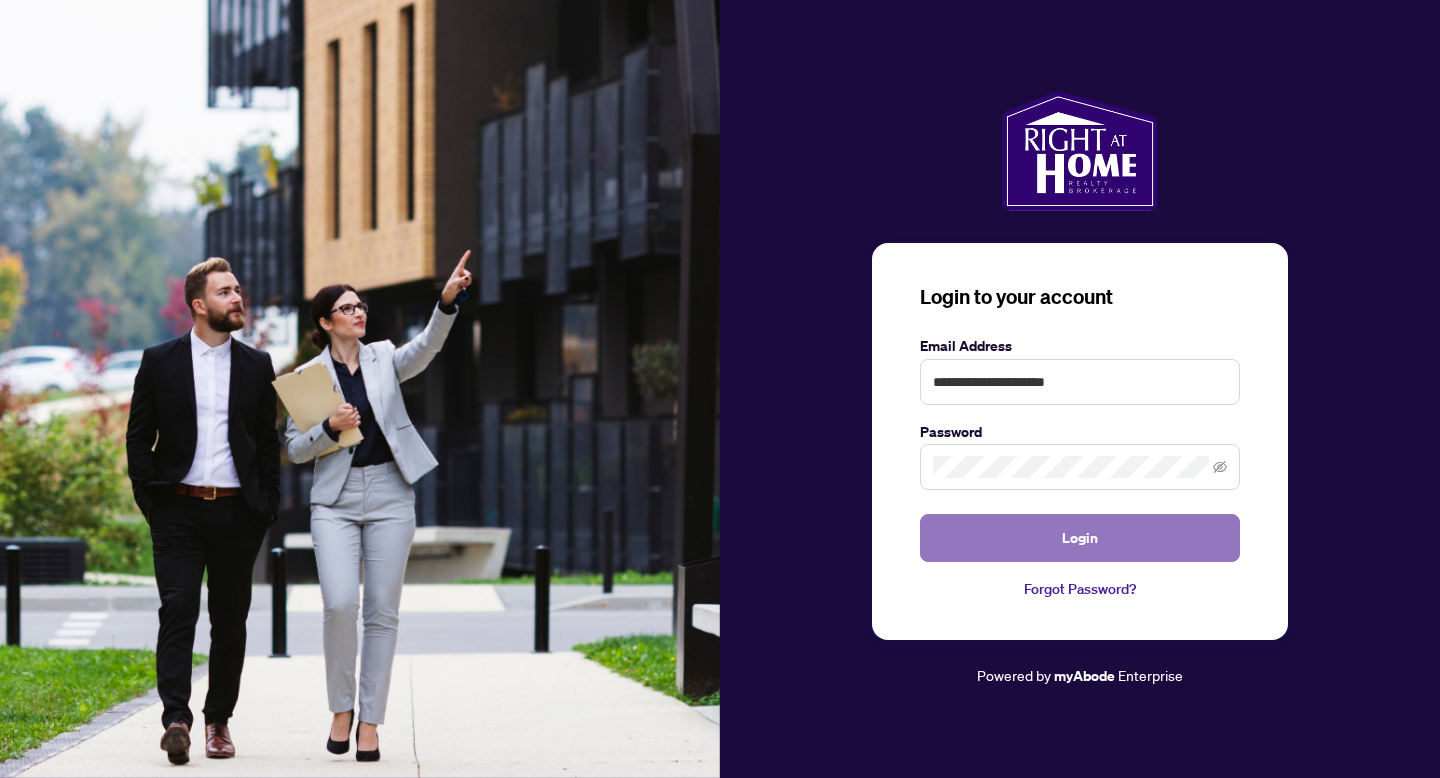 click on "Login" at bounding box center [1080, 538] 